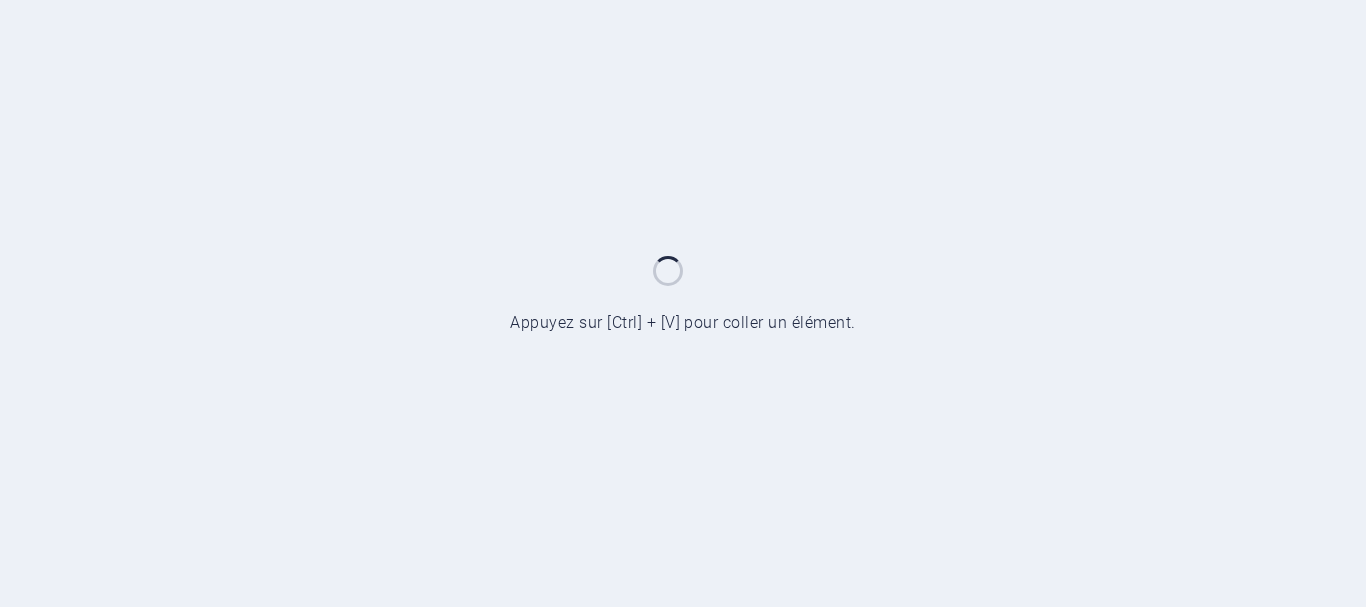 scroll, scrollTop: 0, scrollLeft: 0, axis: both 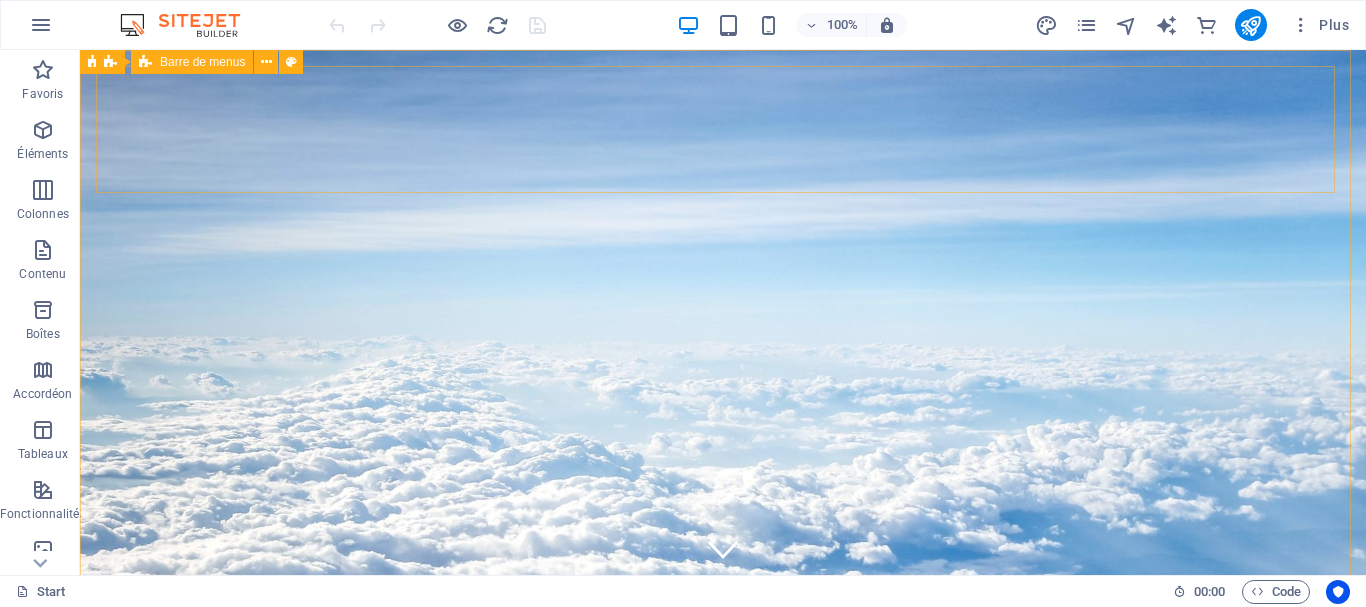 click on "Barre de menus" at bounding box center [202, 62] 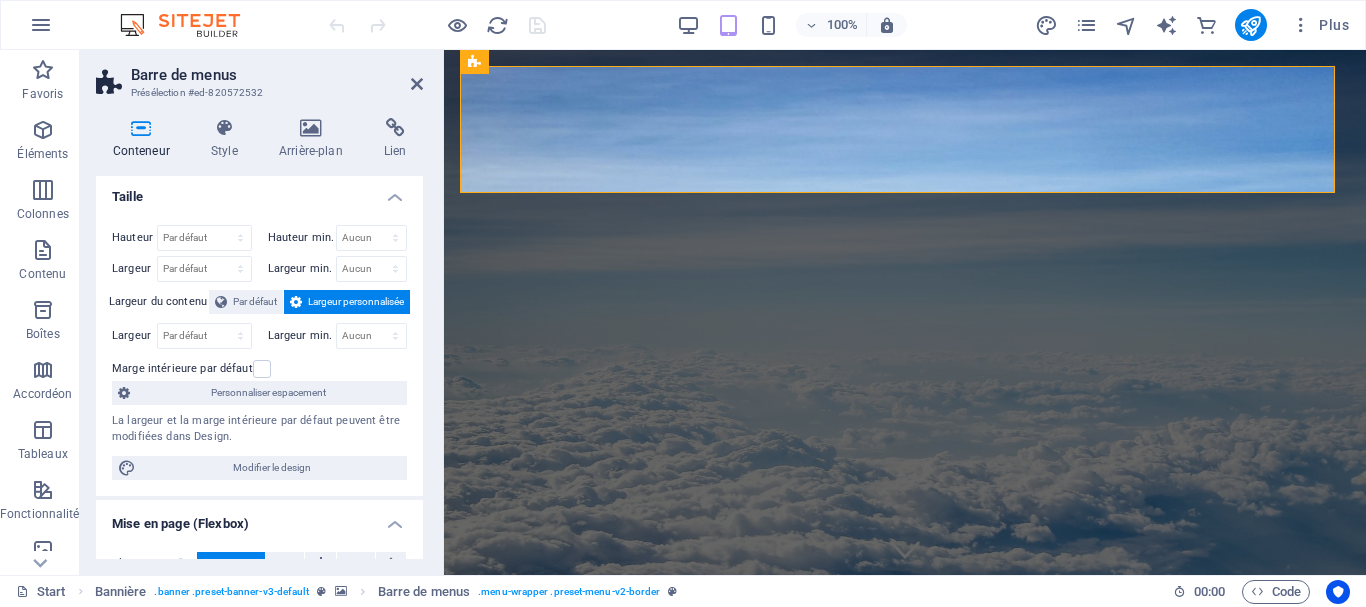 scroll, scrollTop: 0, scrollLeft: 0, axis: both 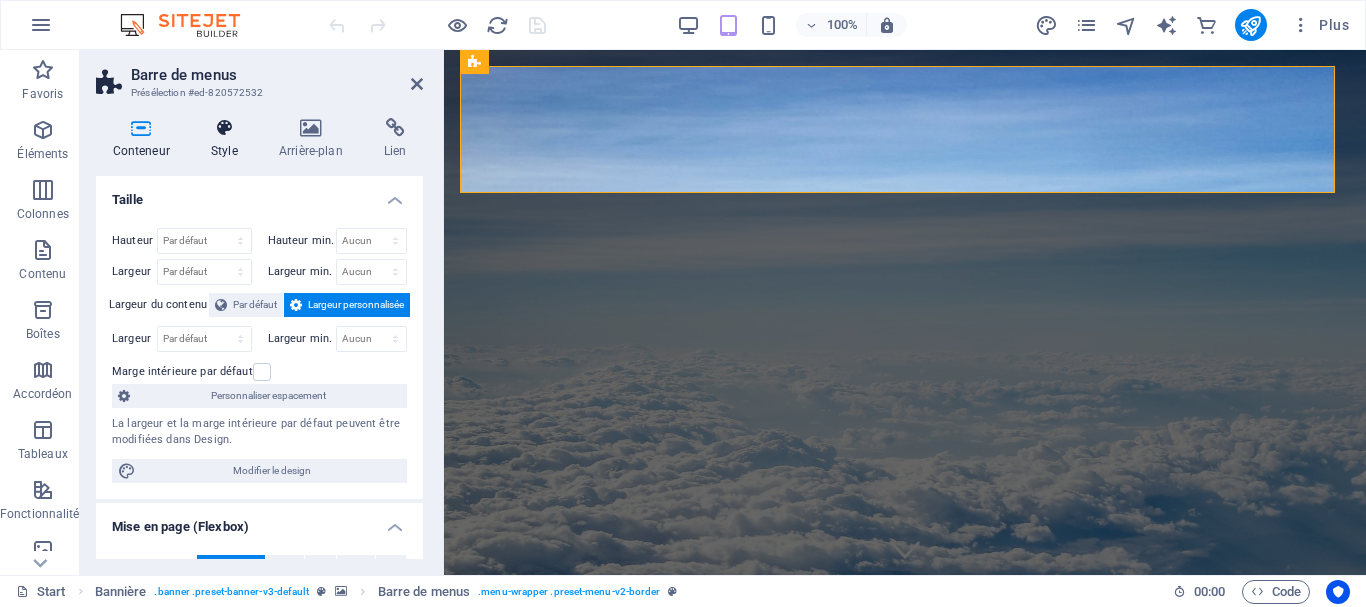 click on "Style" at bounding box center [228, 139] 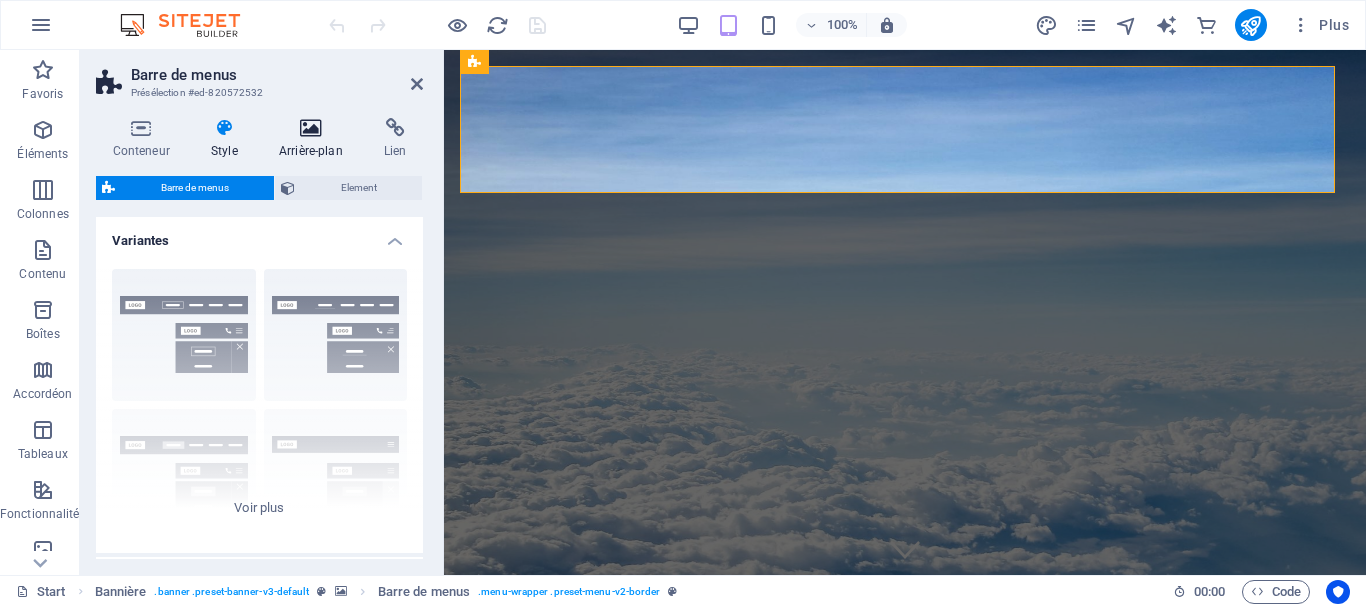 click on "Arrière-plan" at bounding box center (314, 139) 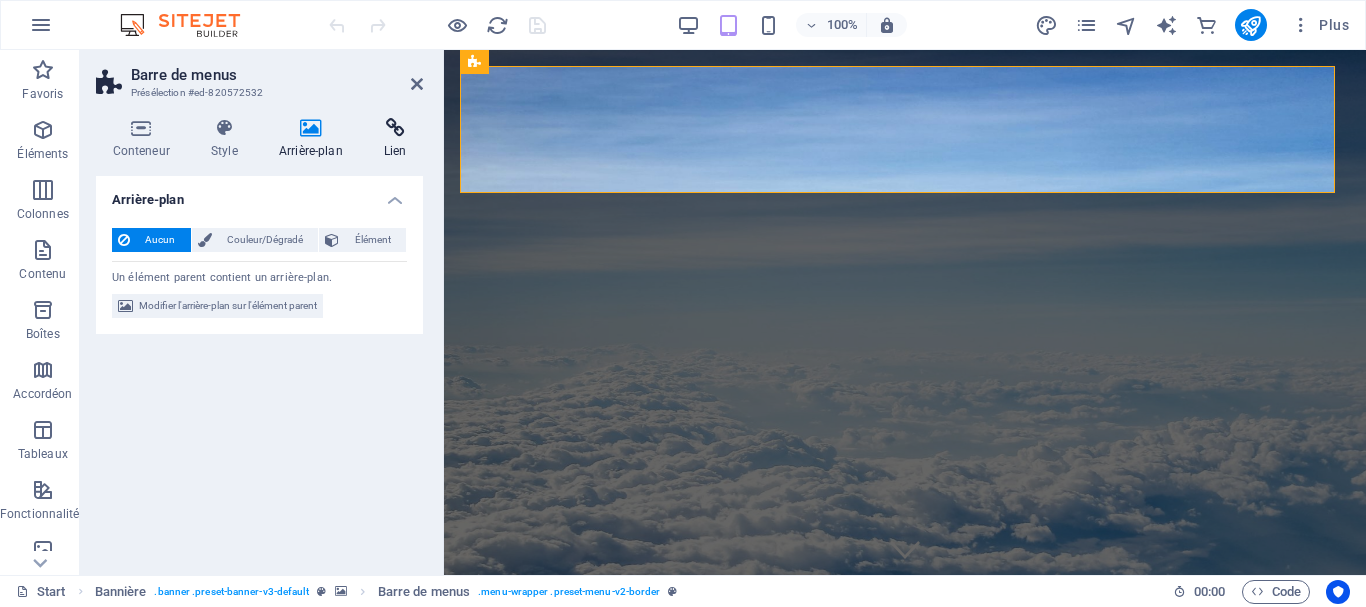 click on "Lien" at bounding box center [395, 139] 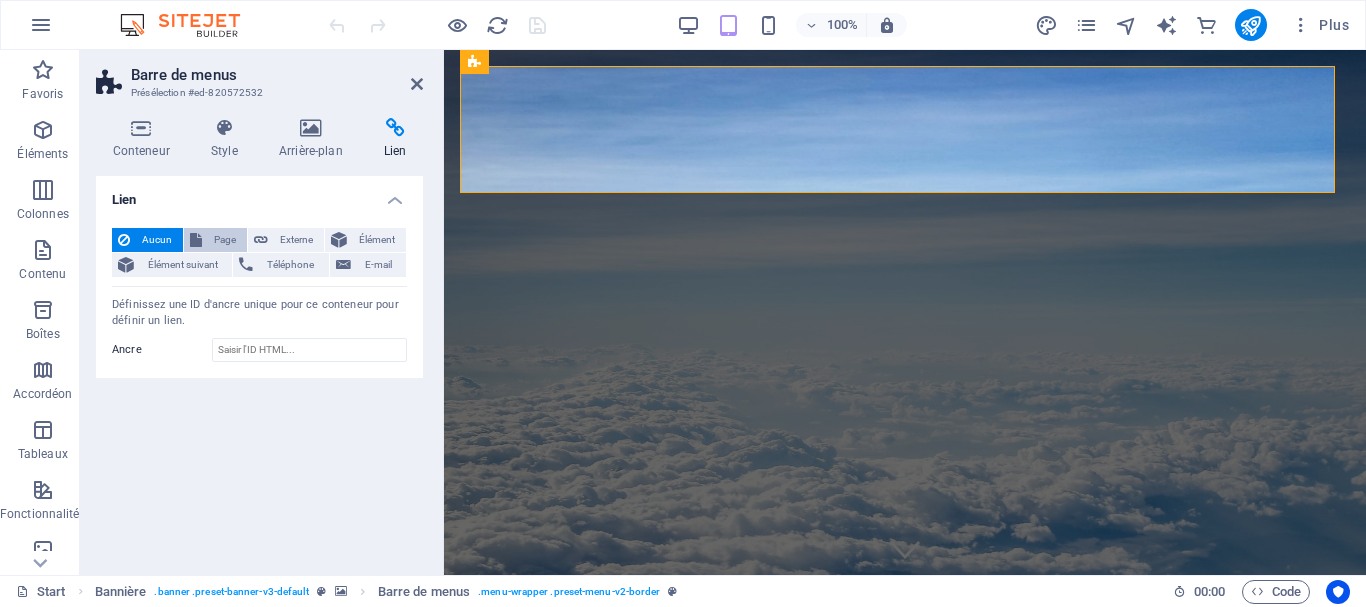 click on "Page" at bounding box center [224, 240] 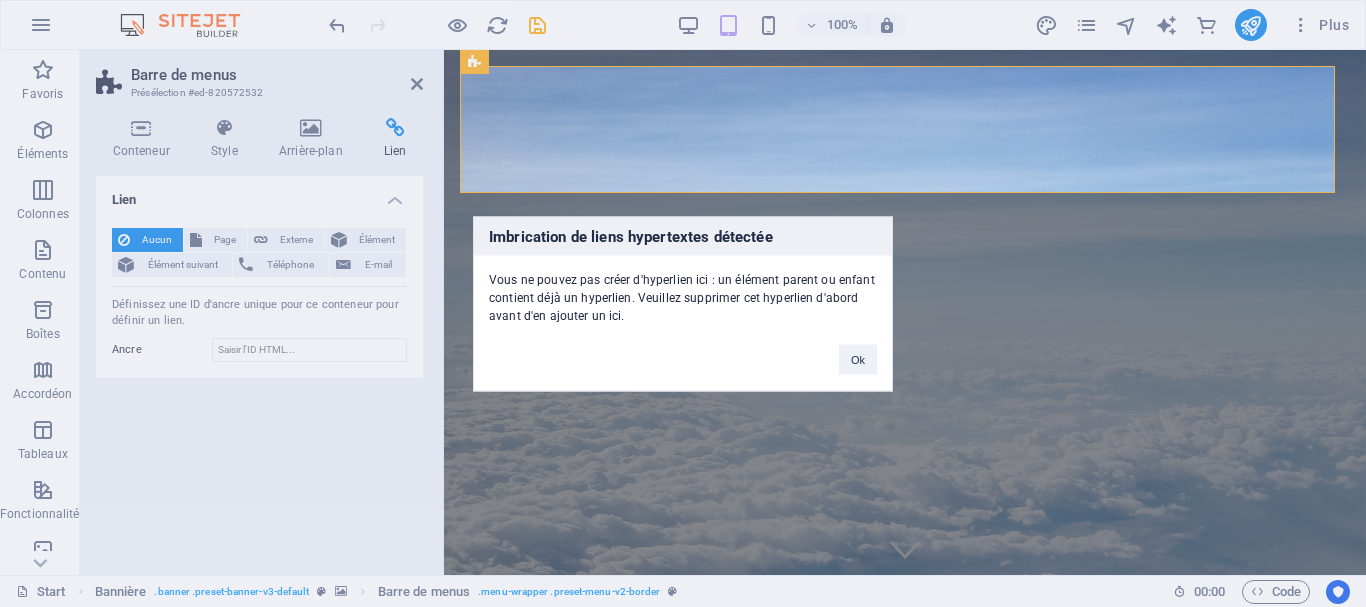 click on "Imbrication de liens hypertextes détectée Vous ne pouvez pas créer d'hyperlien ici : un élément parent ou enfant contient déjà un hyperlien. Veuillez supprimer cet hyperlien d'abord avant d'en ajouter un ici. Ok" at bounding box center (683, 303) 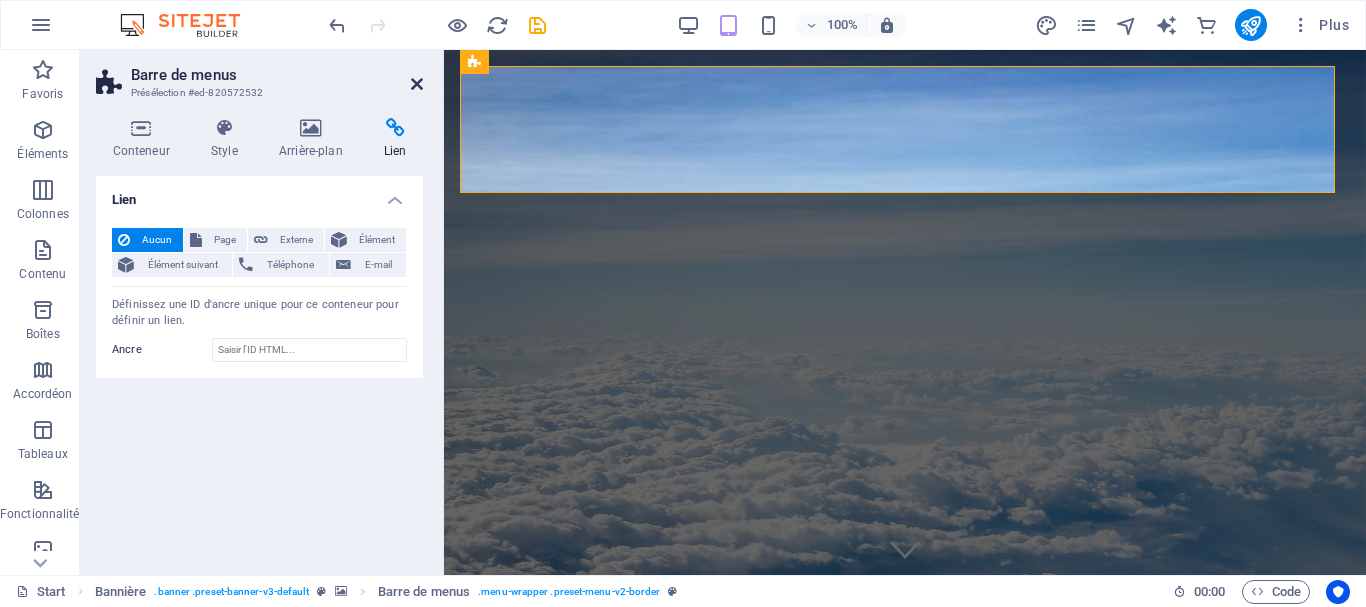 click at bounding box center (417, 84) 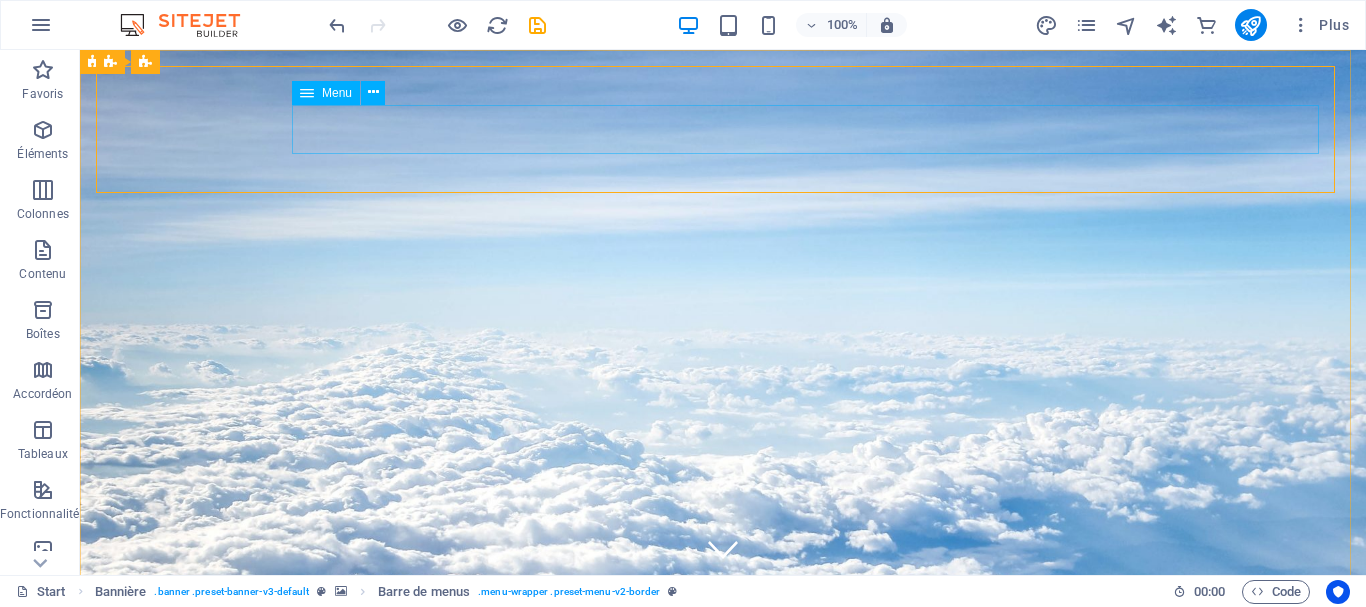 click on "Menu" at bounding box center (337, 93) 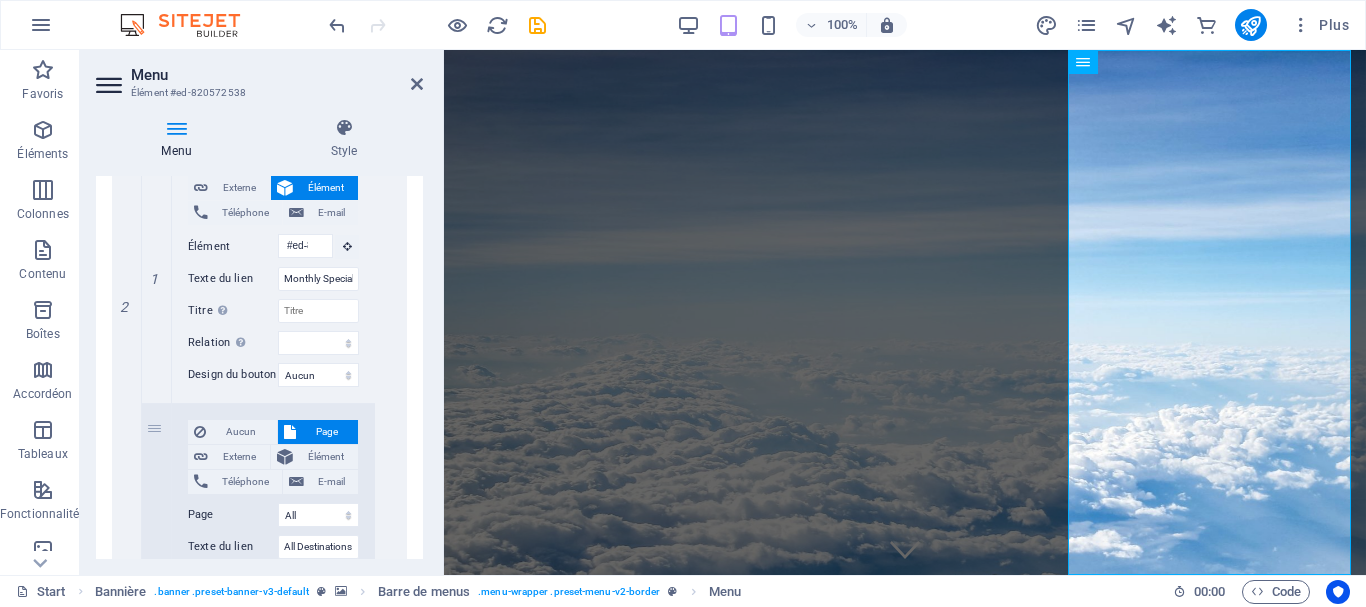 scroll, scrollTop: 753, scrollLeft: 0, axis: vertical 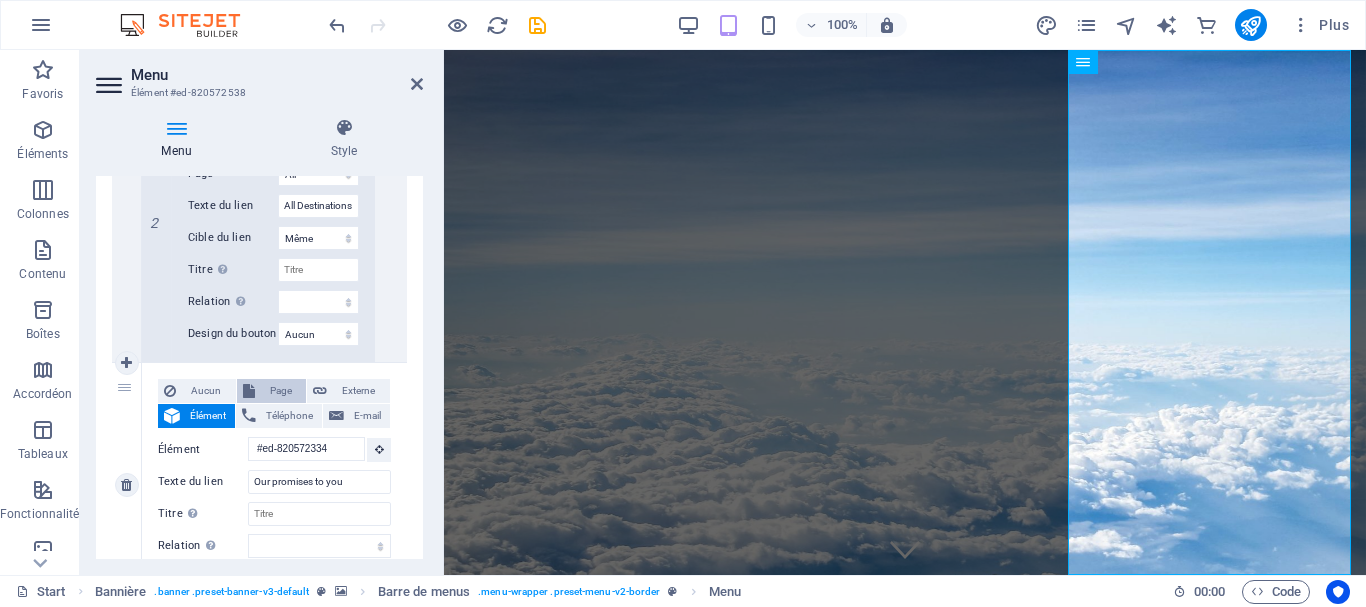 click on "Page" at bounding box center (281, 391) 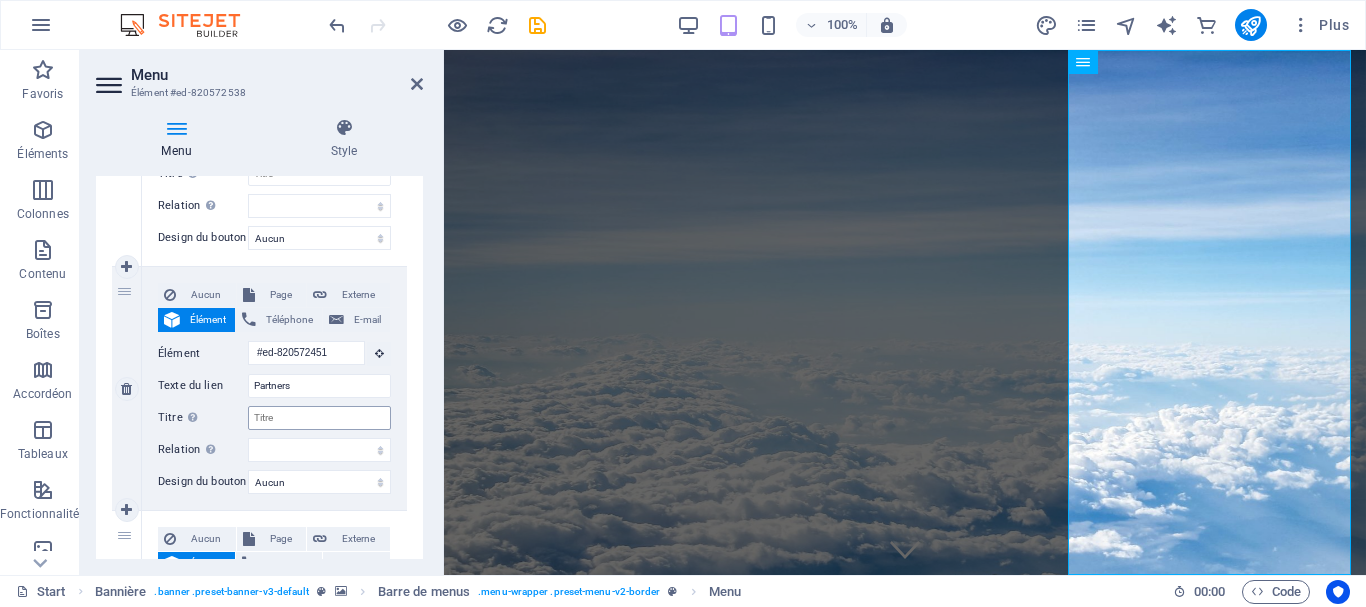 scroll, scrollTop: 1445, scrollLeft: 0, axis: vertical 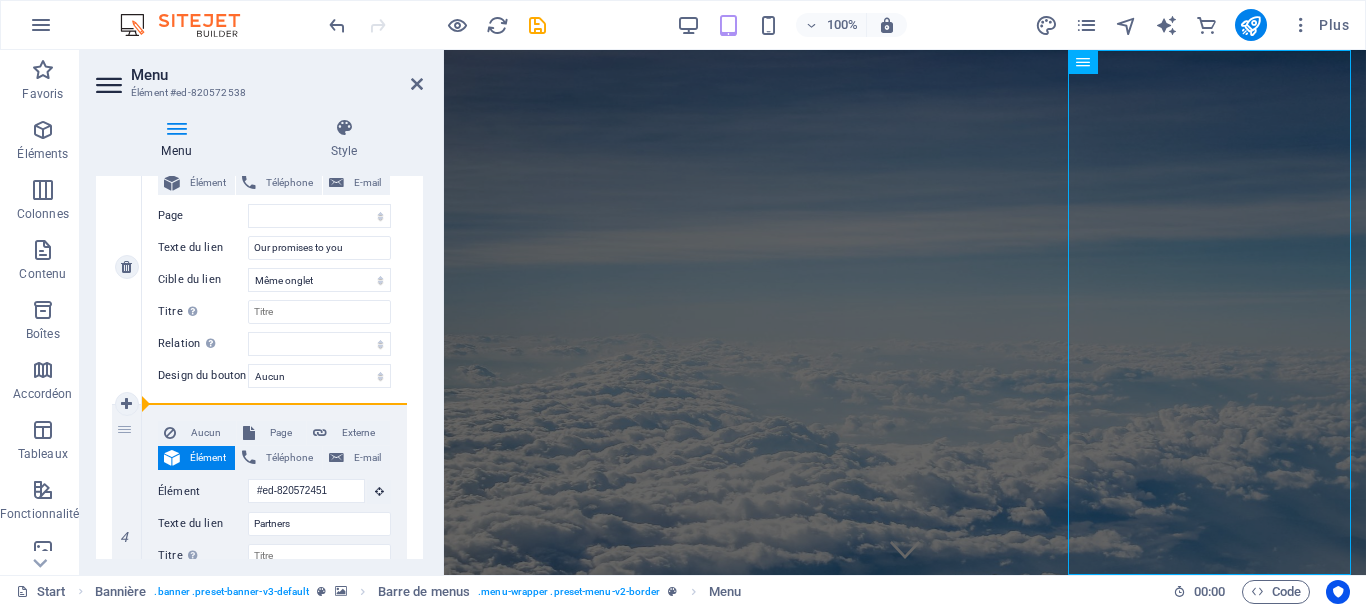 drag, startPoint x: 131, startPoint y: 431, endPoint x: 256, endPoint y: 400, distance: 128.78665 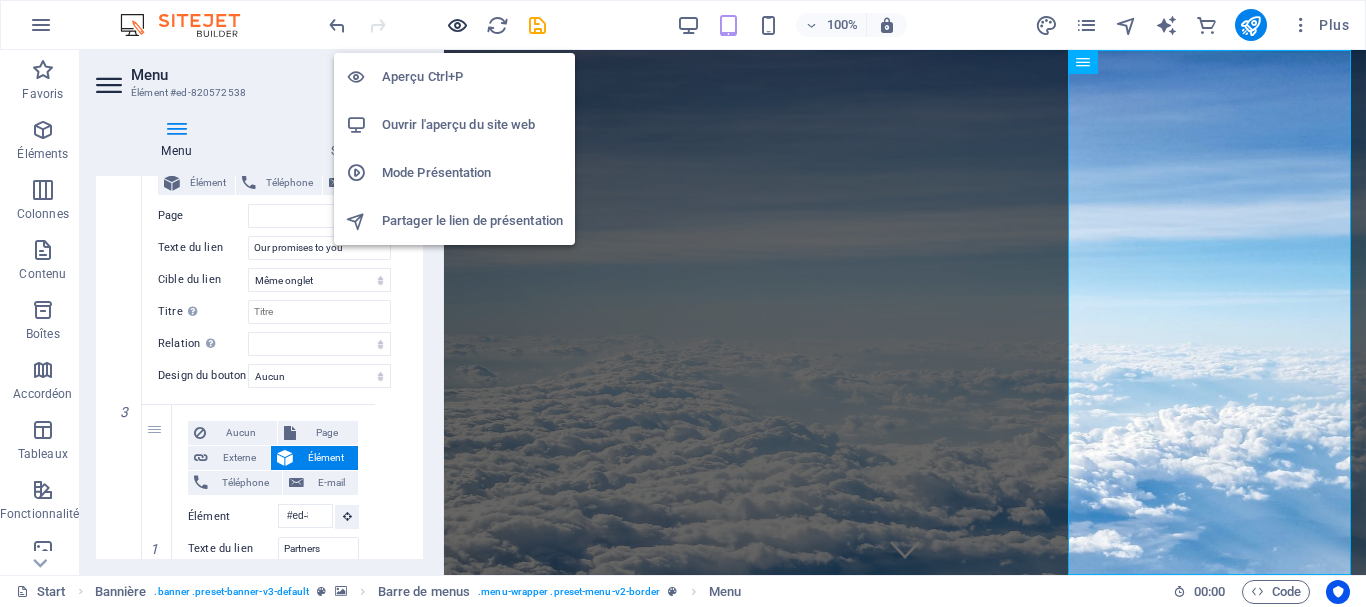 click at bounding box center (457, 25) 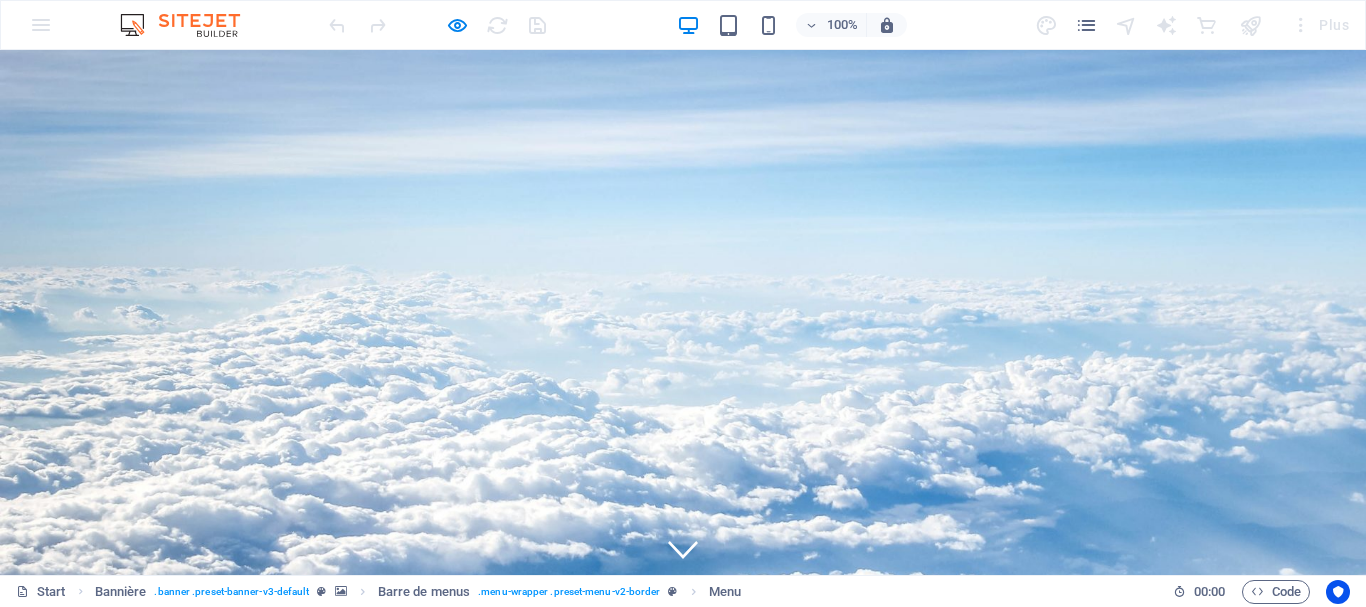 click on "Start" at bounding box center [700, 772] 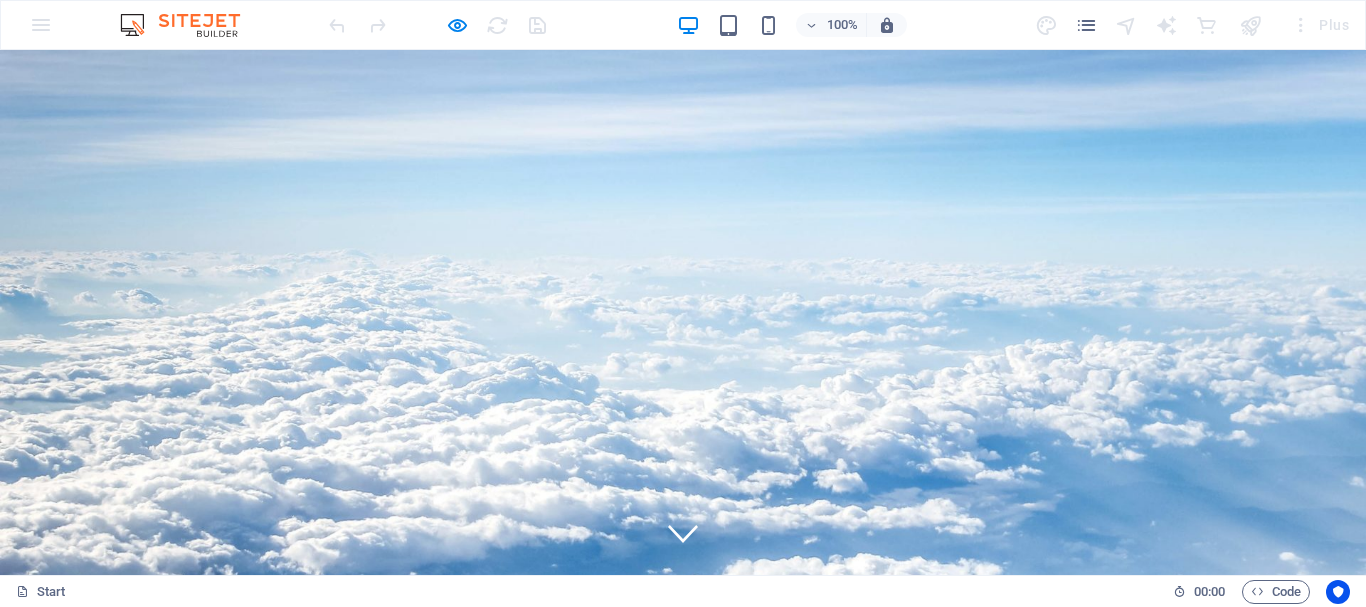 scroll, scrollTop: 0, scrollLeft: 0, axis: both 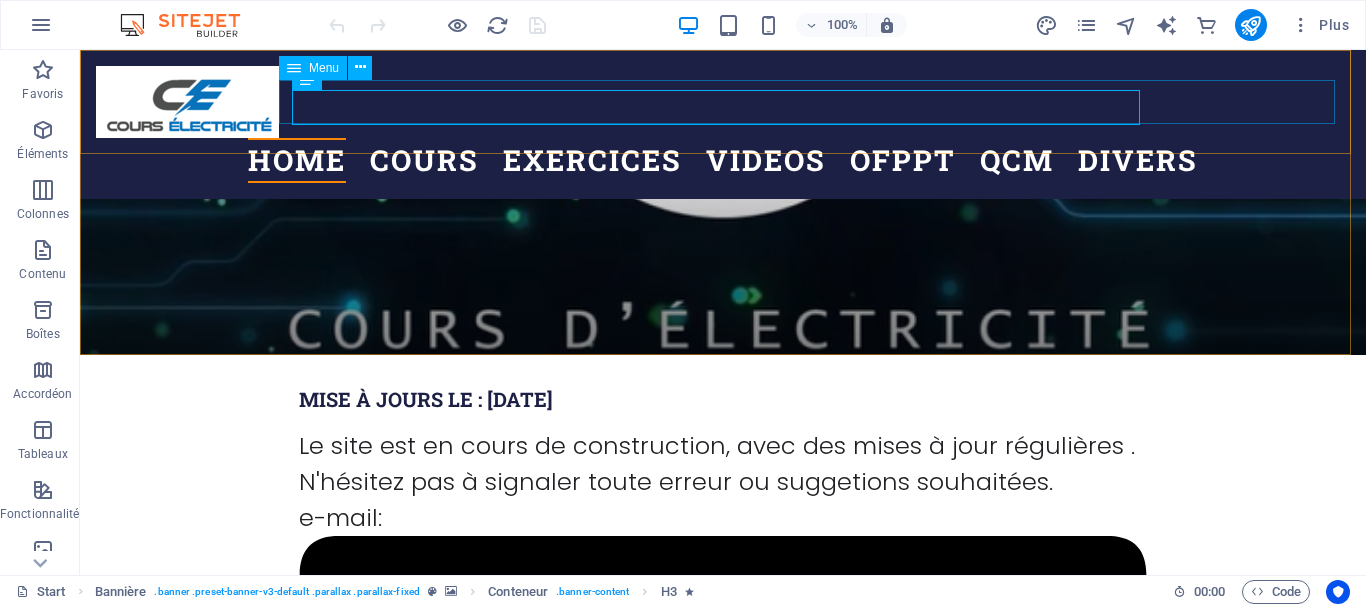 click on "Menu" at bounding box center (324, 68) 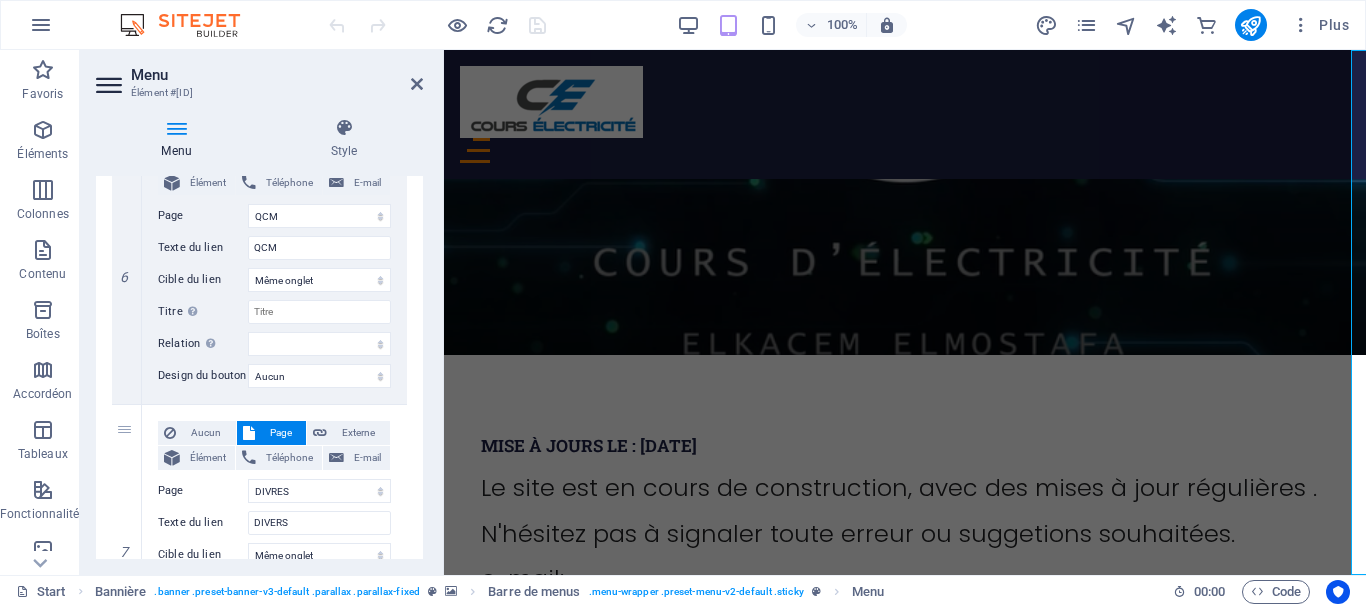 scroll, scrollTop: 1610, scrollLeft: 0, axis: vertical 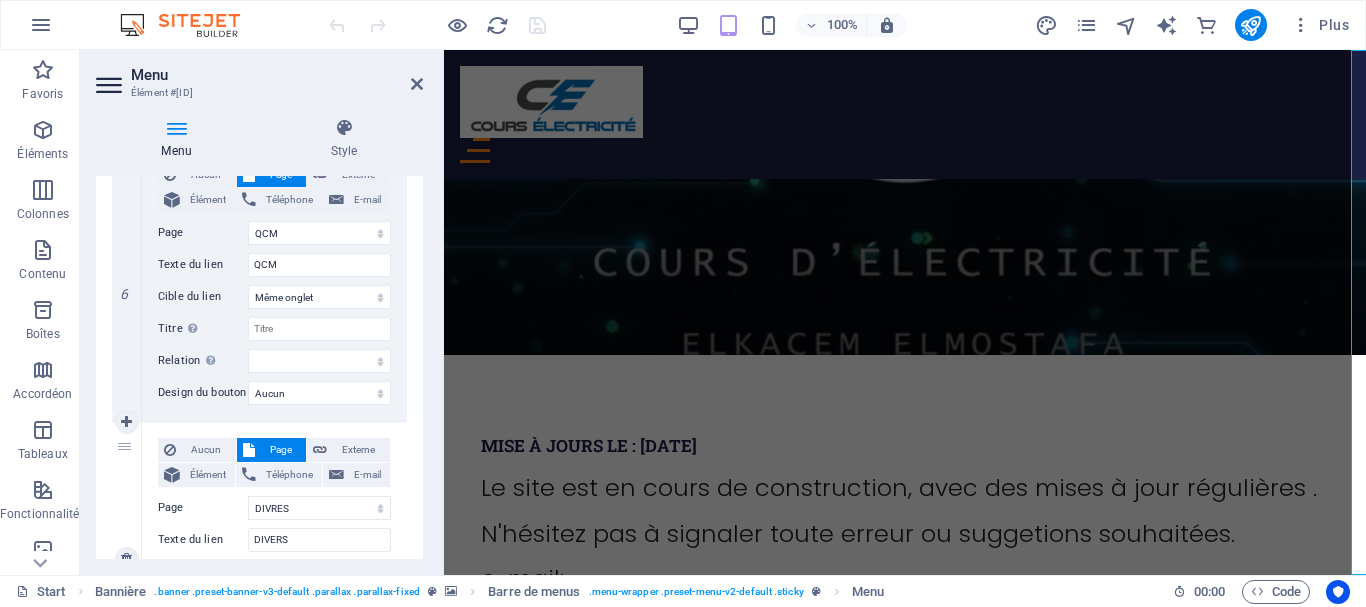 click on "7" at bounding box center (127, 559) 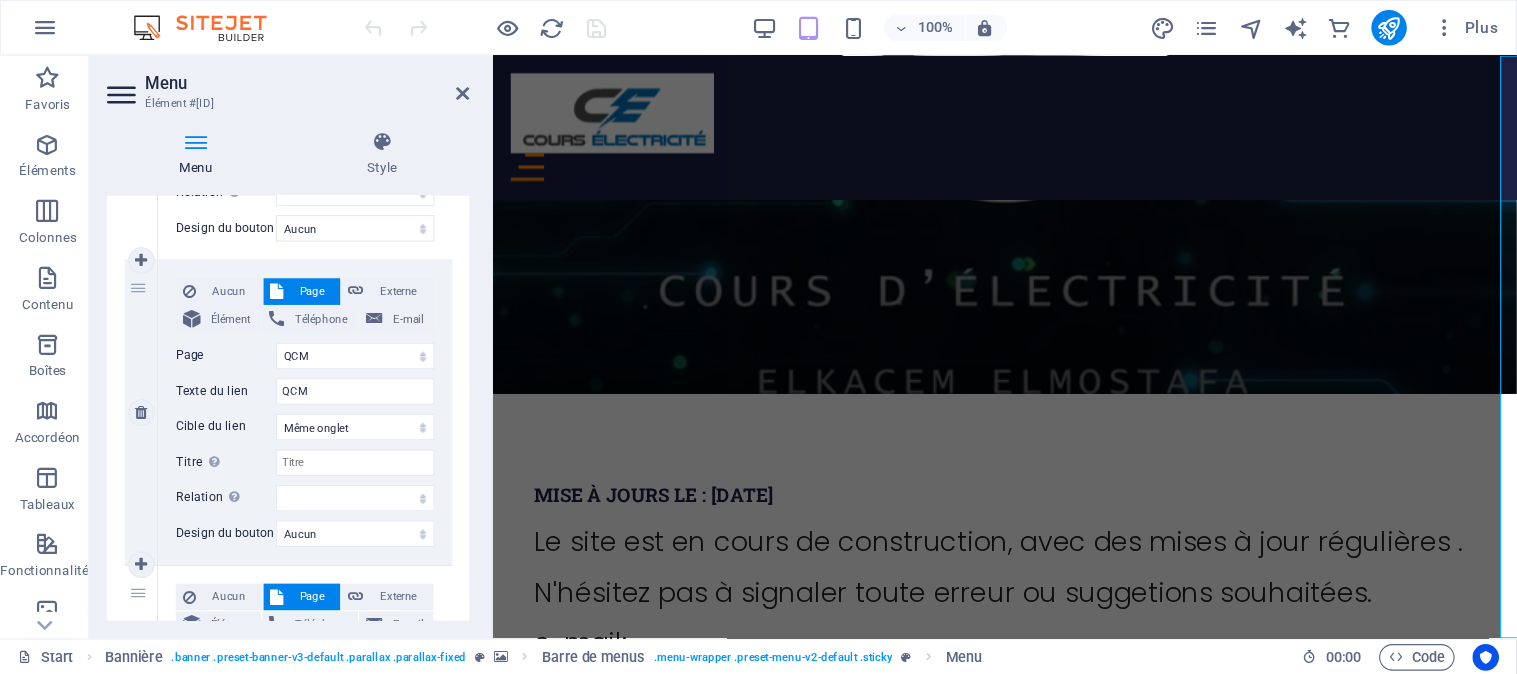 scroll, scrollTop: 1503, scrollLeft: 0, axis: vertical 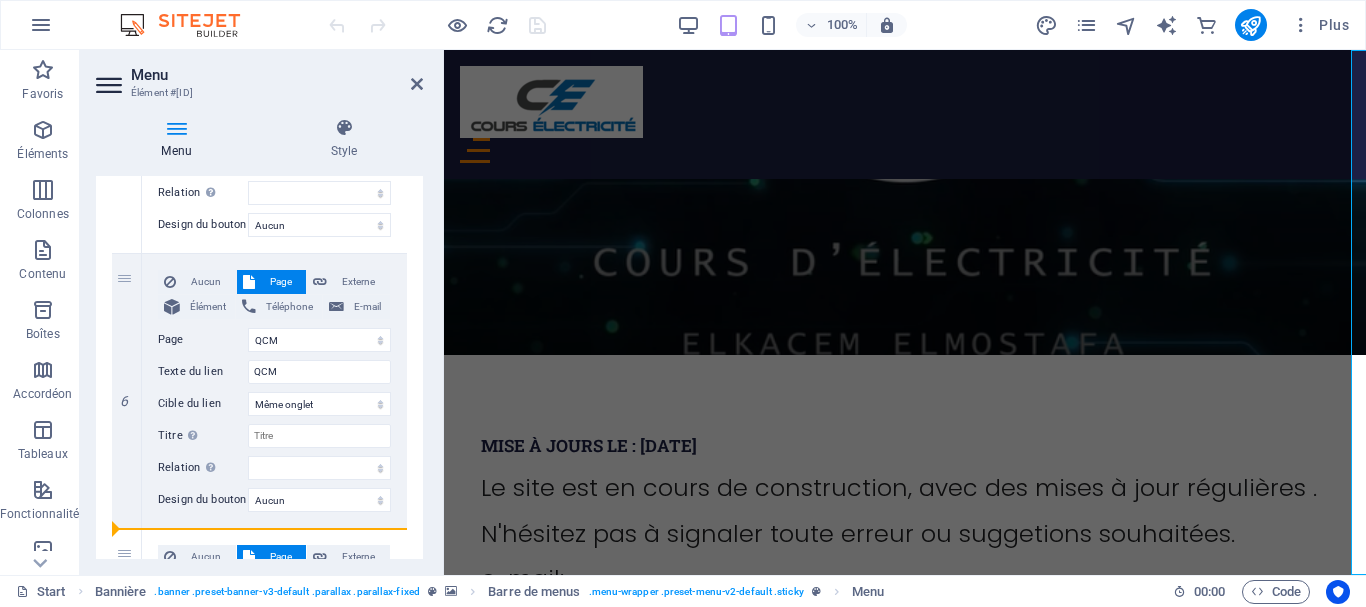 drag, startPoint x: 125, startPoint y: 275, endPoint x: 111, endPoint y: 530, distance: 255.38402 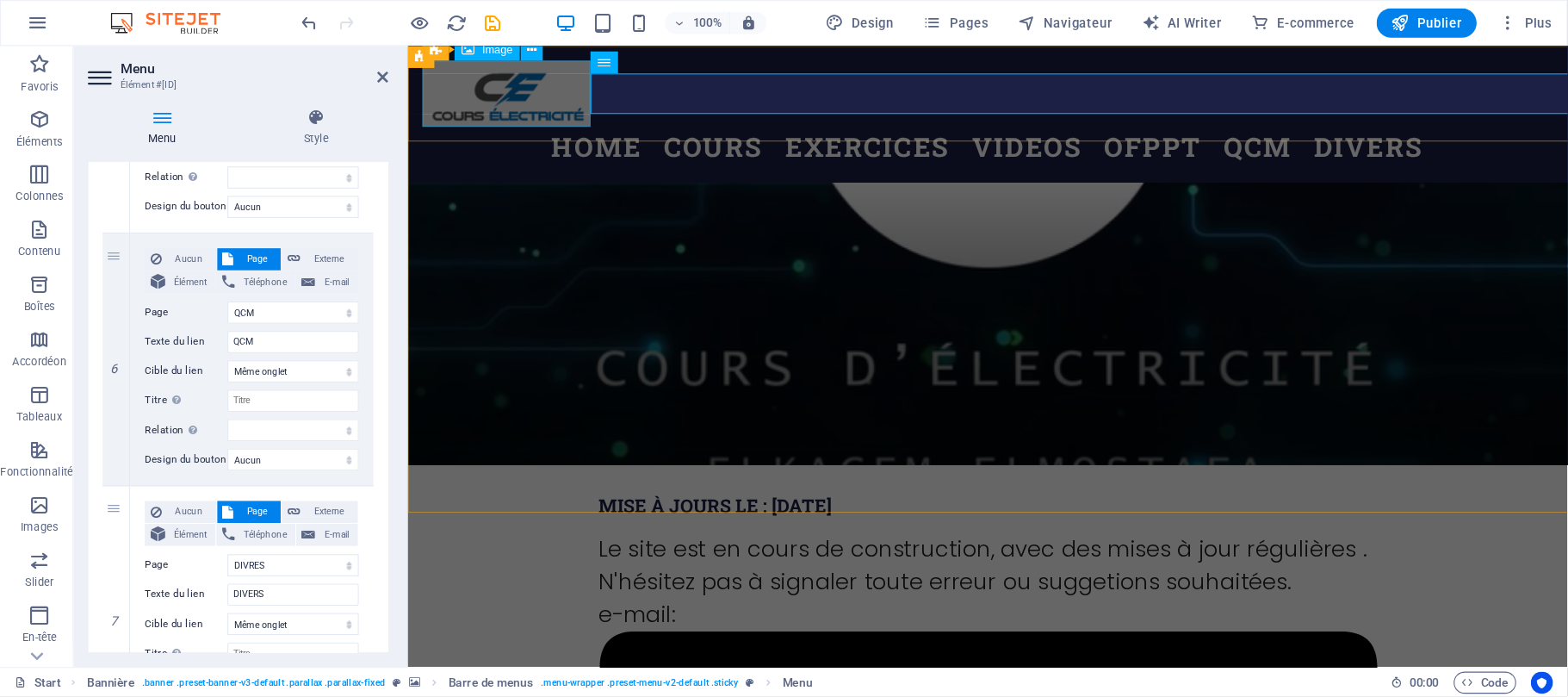 scroll, scrollTop: 1296, scrollLeft: 0, axis: vertical 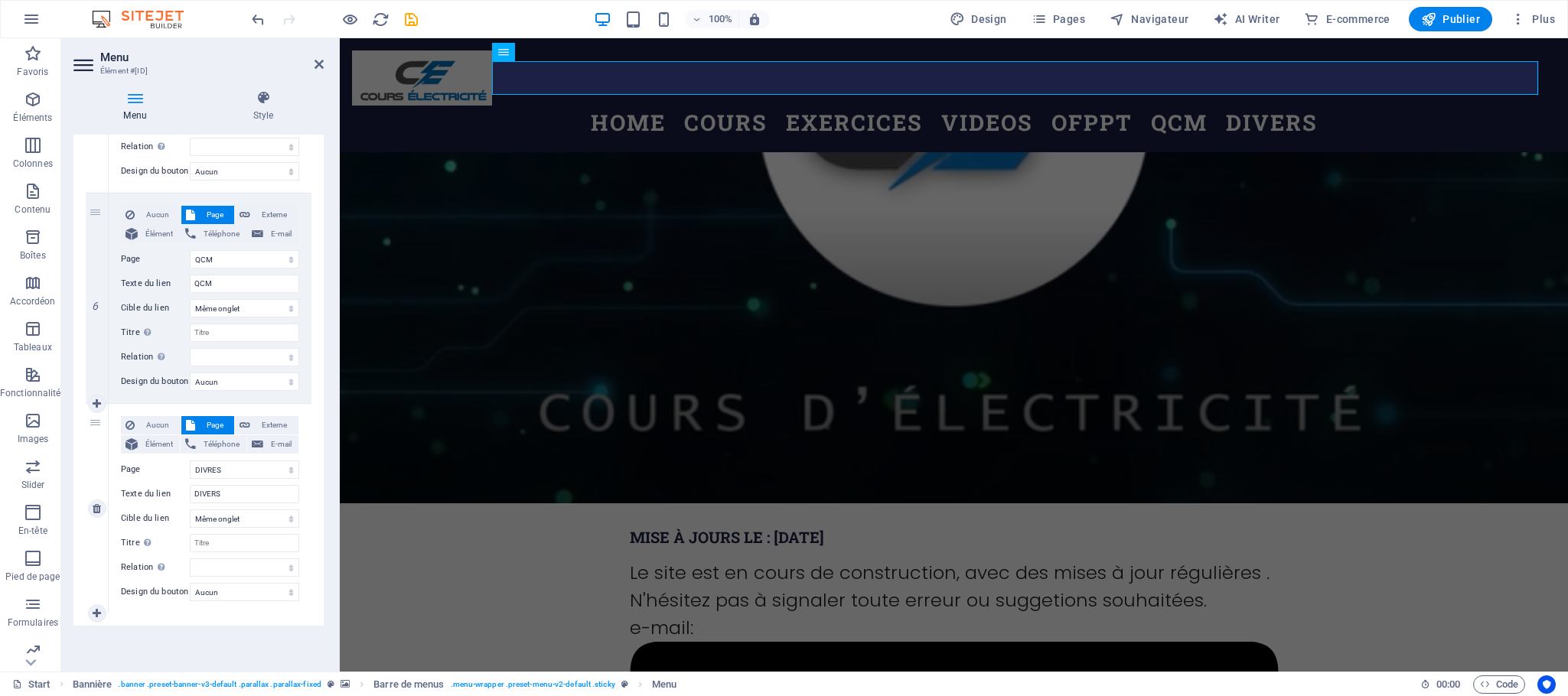 drag, startPoint x: 120, startPoint y: 430, endPoint x: 96, endPoint y: 436, distance: 24.73863 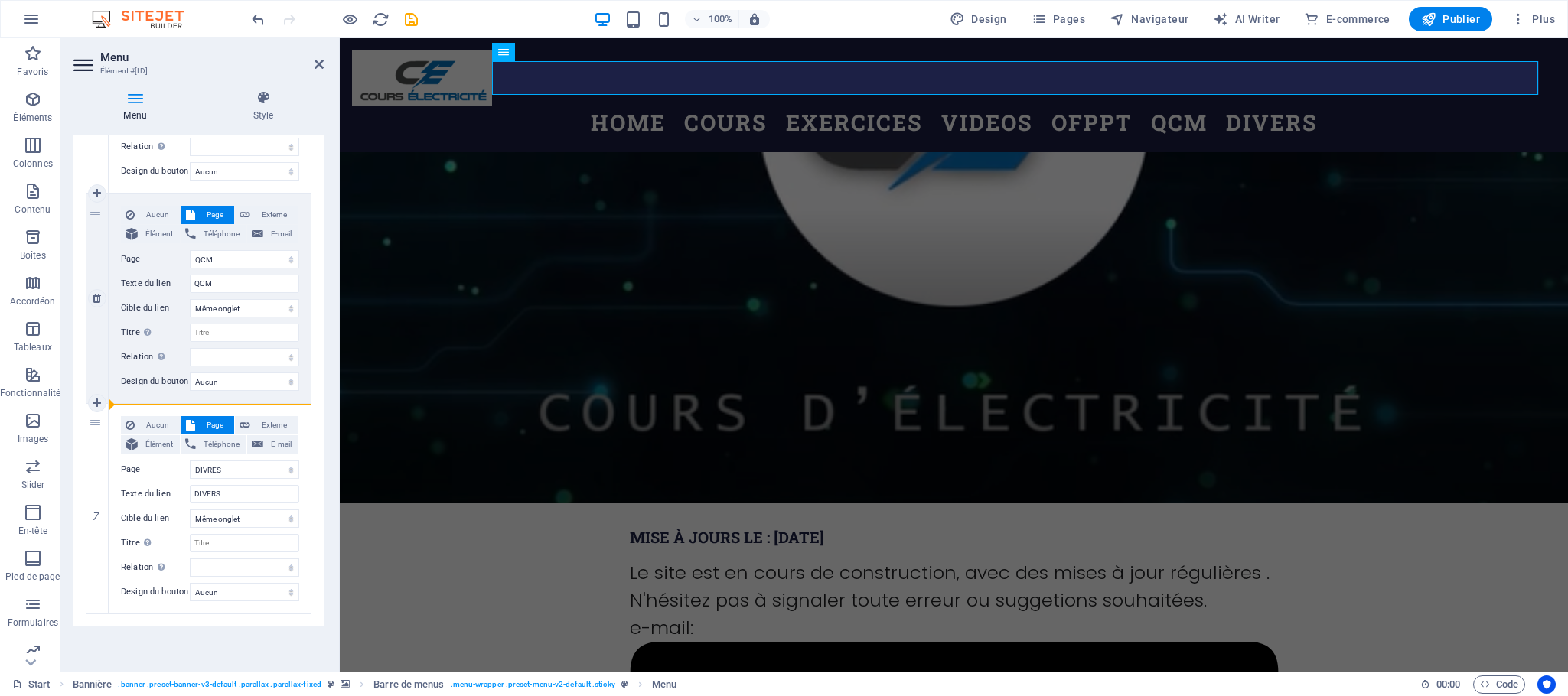 drag, startPoint x: 99, startPoint y: 425, endPoint x: 220, endPoint y: 398, distance: 123.9758 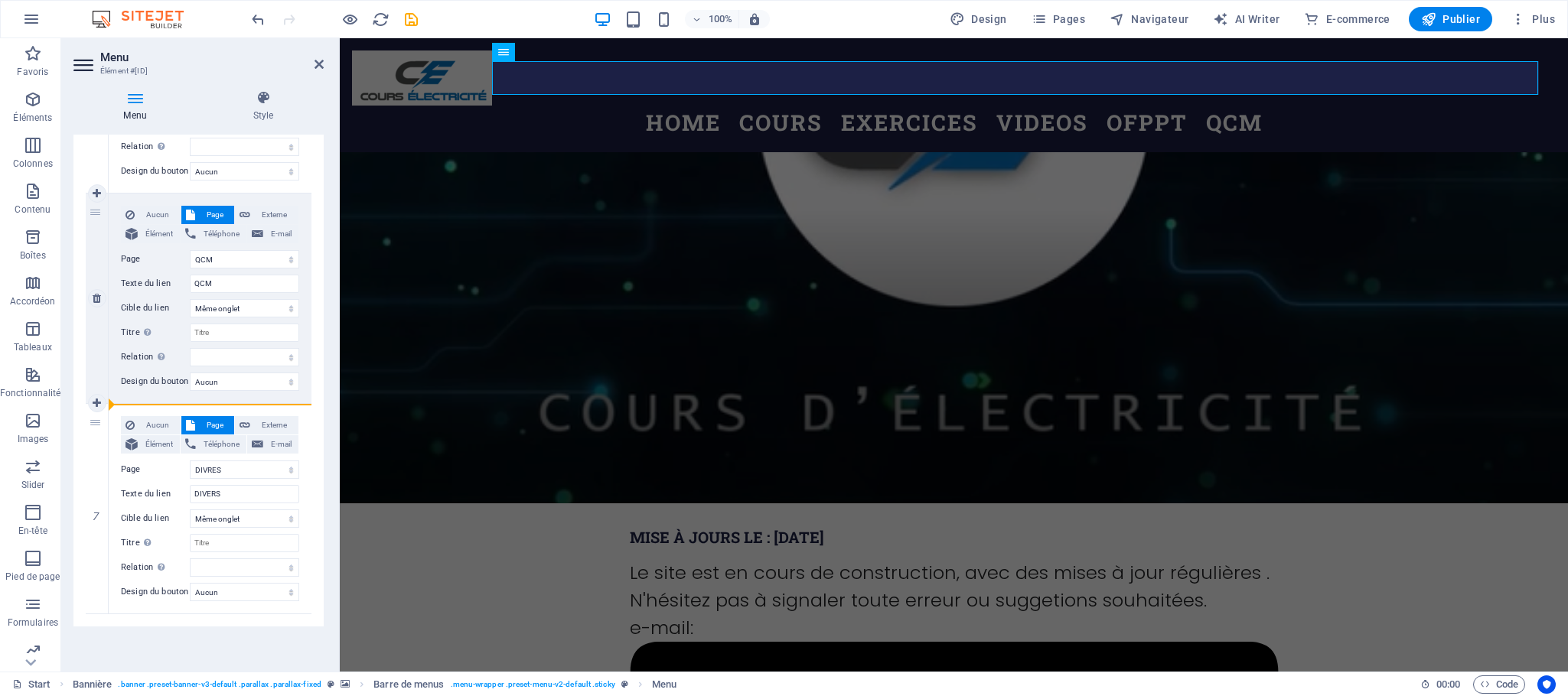 select on "6" 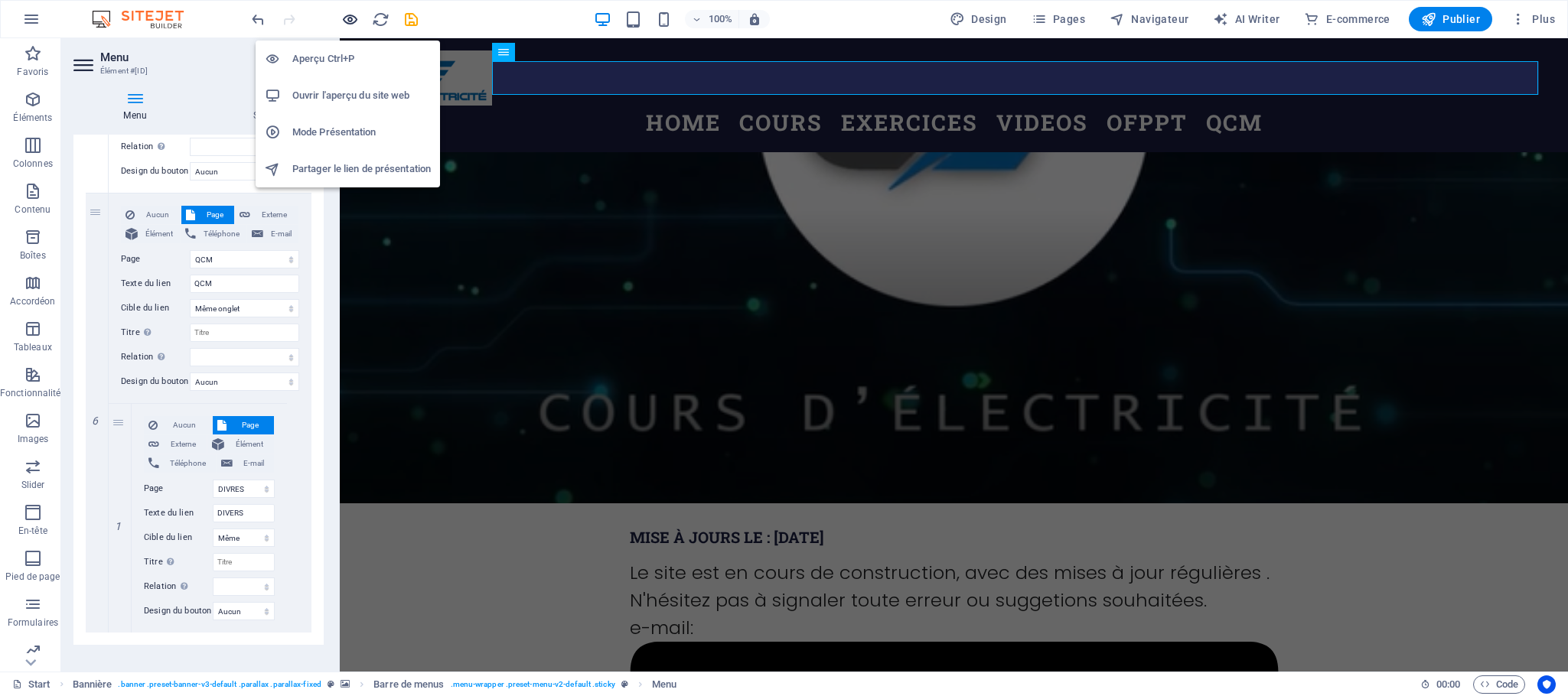 click at bounding box center (350, 19) 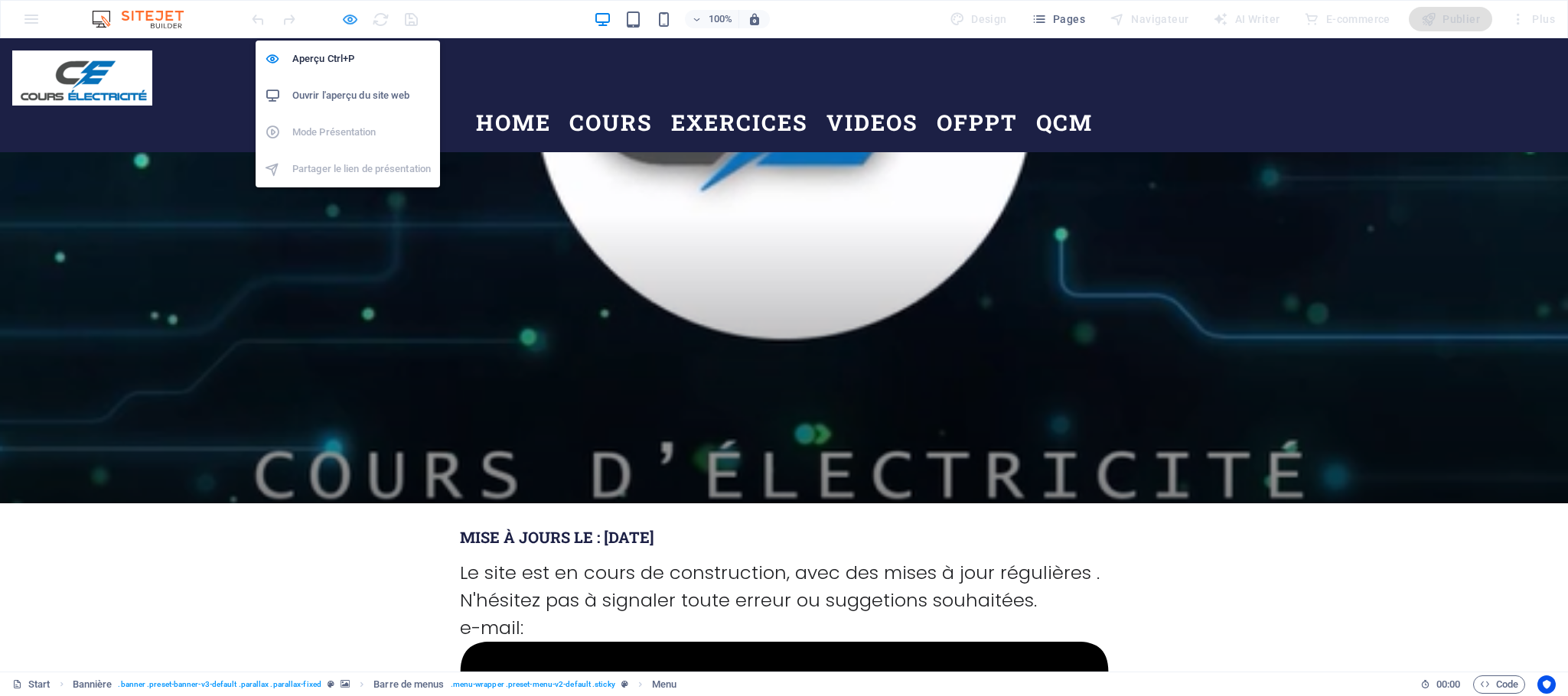 click at bounding box center (350, 19) 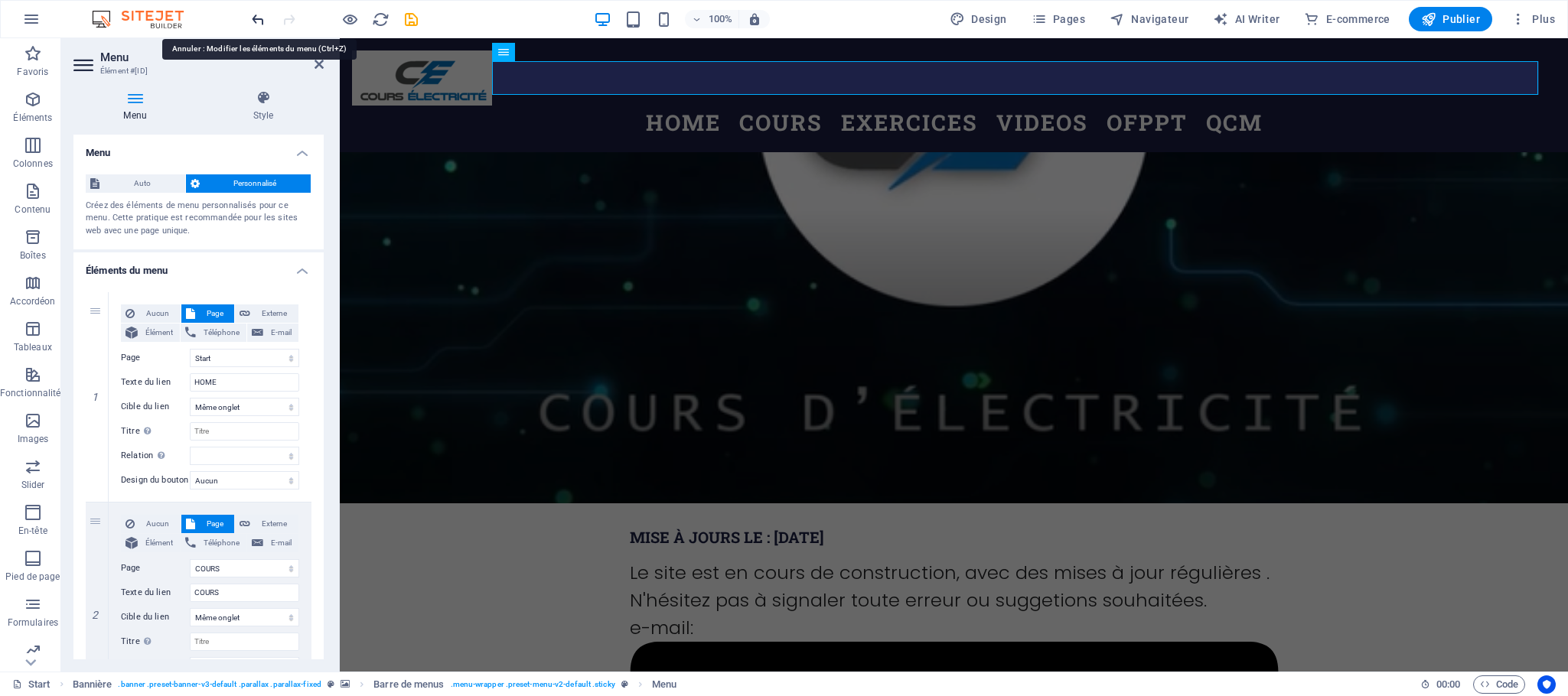 click at bounding box center [258, 19] 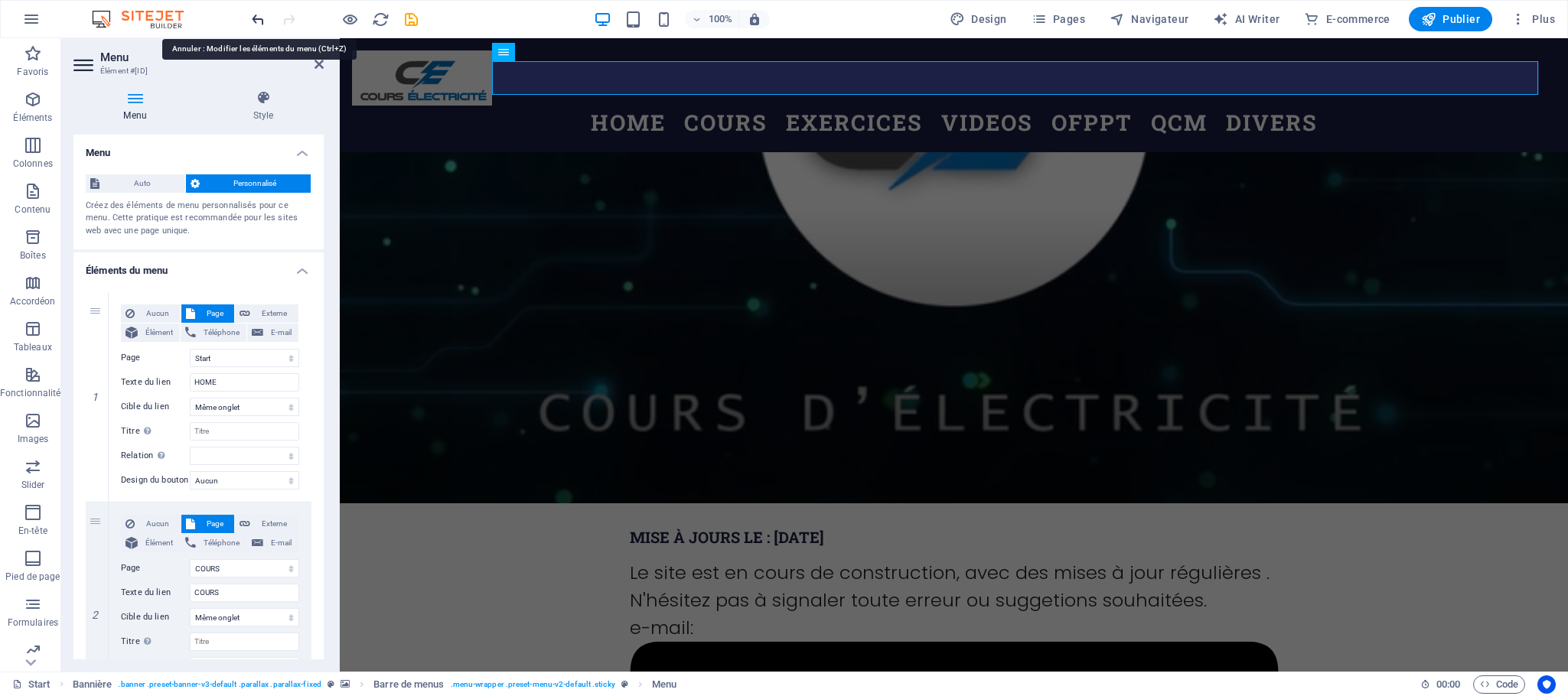 select on "6" 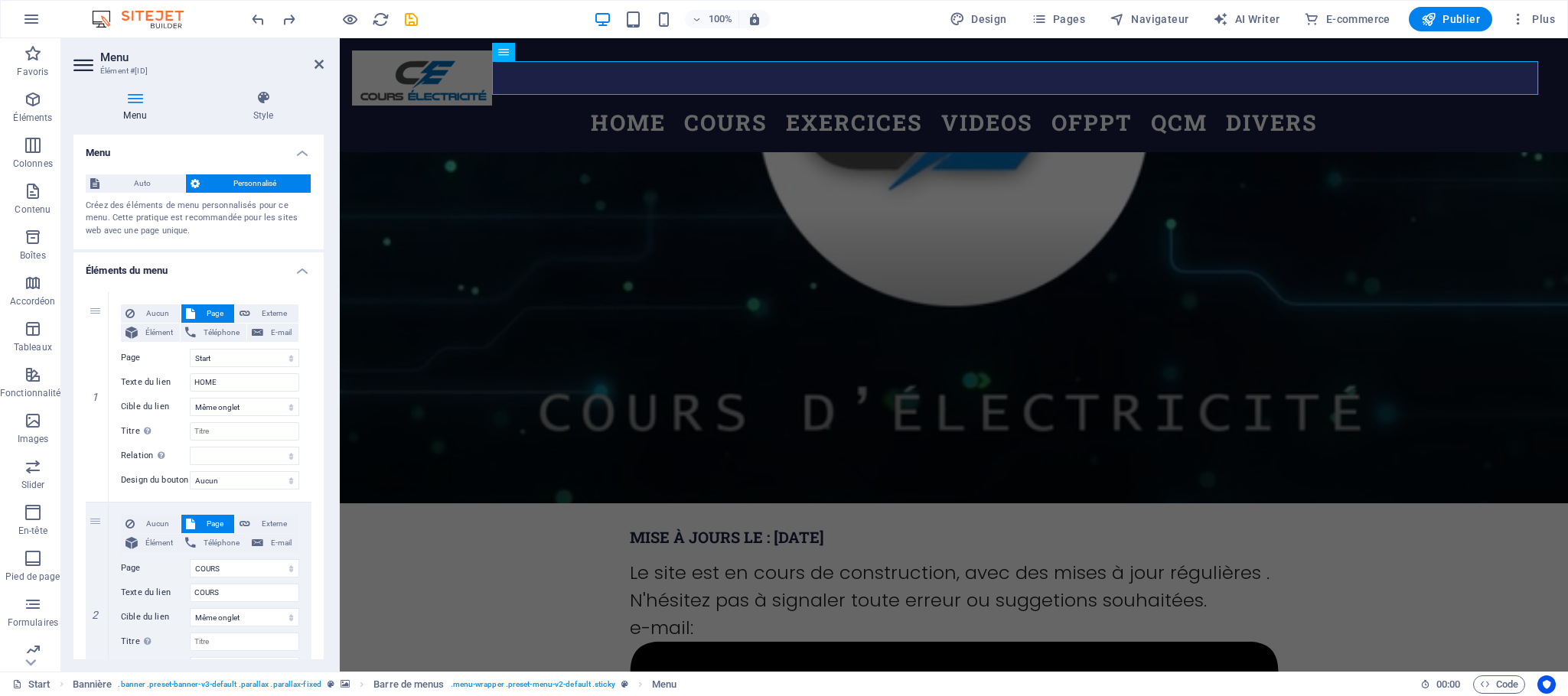 click on "Menu Élément #ed-771811872" at bounding box center (198, 58) 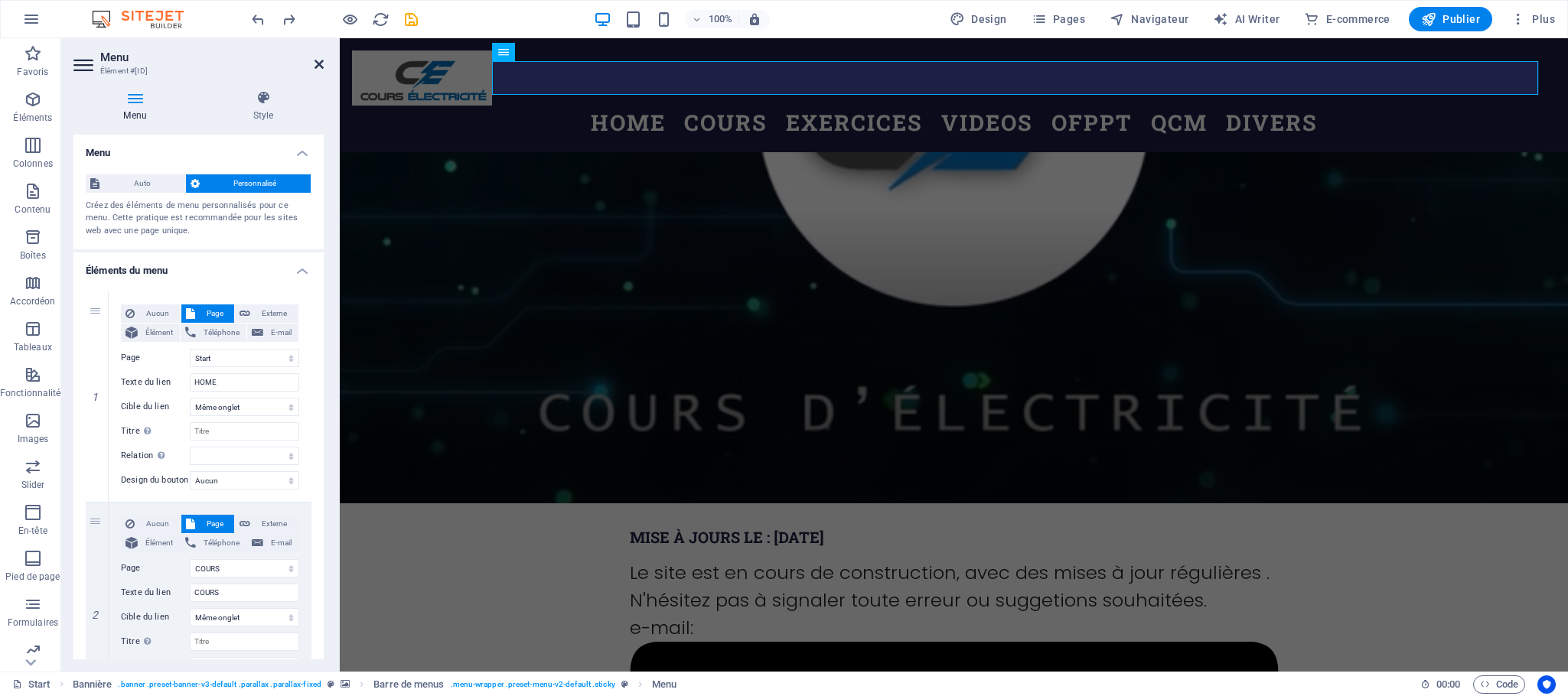 click at bounding box center (319, 64) 